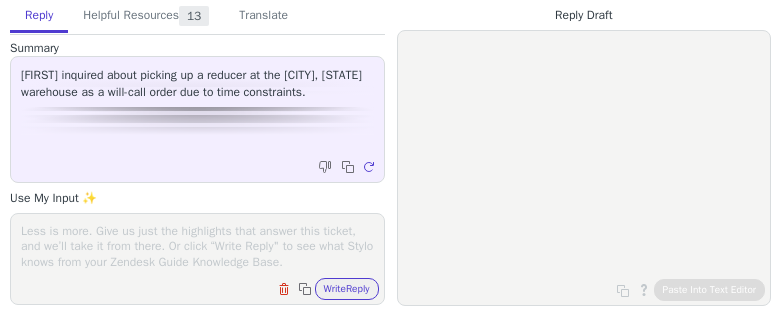 scroll, scrollTop: 0, scrollLeft: 0, axis: both 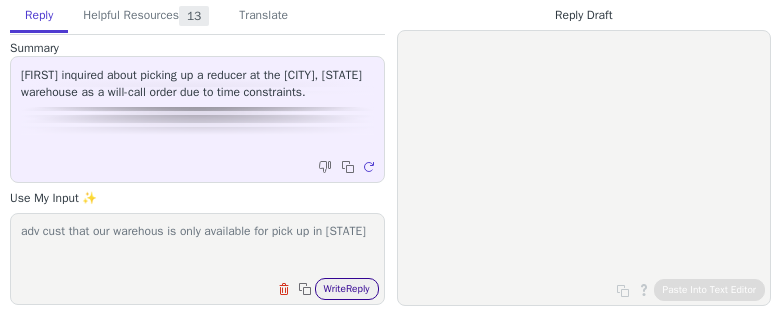 type on "adv cust that our warehous is only available for pick up in [STATE]" 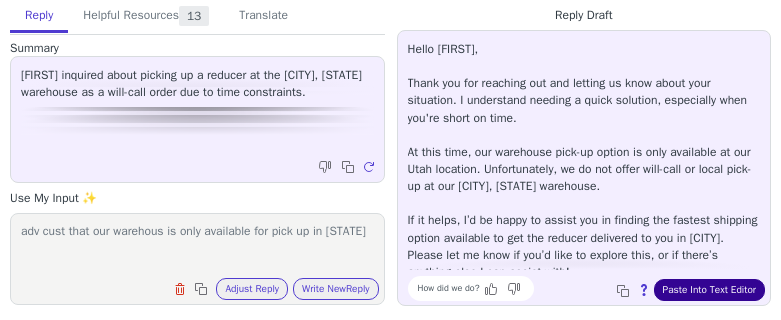 click on "Paste Into Text Editor" at bounding box center (709, 290) 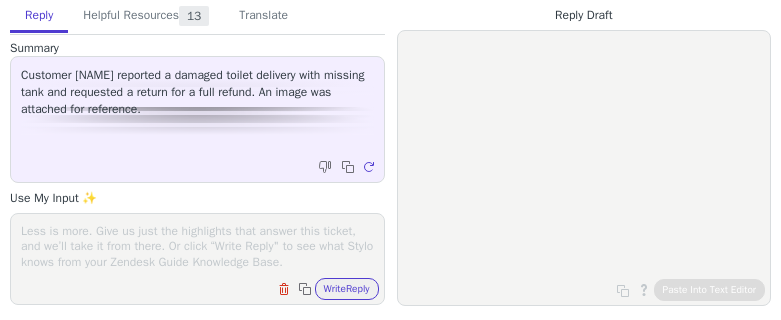 scroll, scrollTop: 0, scrollLeft: 0, axis: both 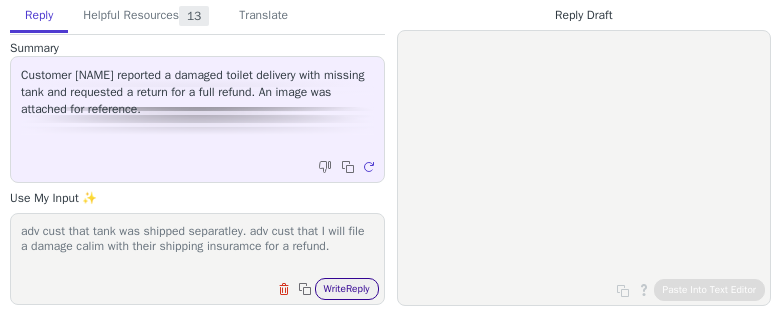 type on "adv cust that tank was shipped separatley. adv cust that I will file a damage calim with their shipping insuramce for a refund." 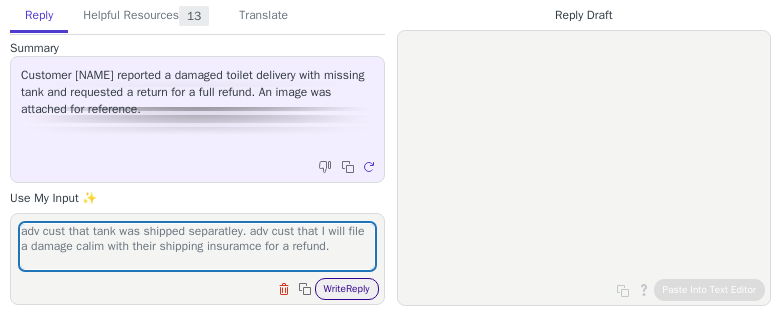 click on "Write  Reply" at bounding box center (347, 289) 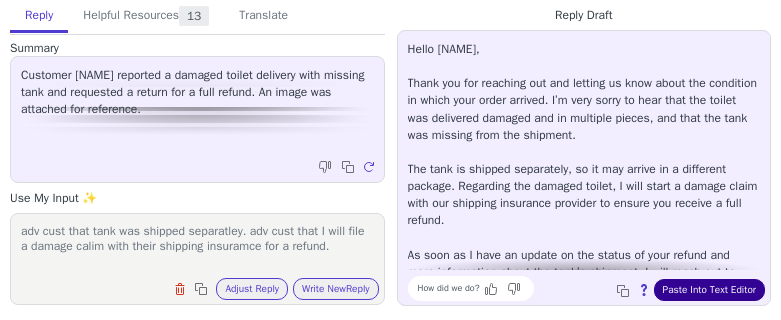 click on "Paste Into Text Editor" at bounding box center [709, 290] 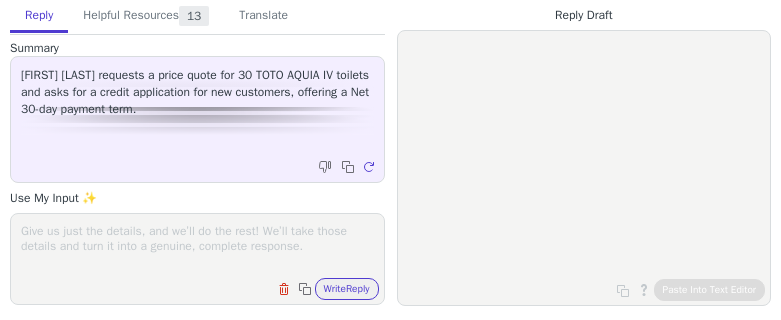 scroll, scrollTop: 0, scrollLeft: 0, axis: both 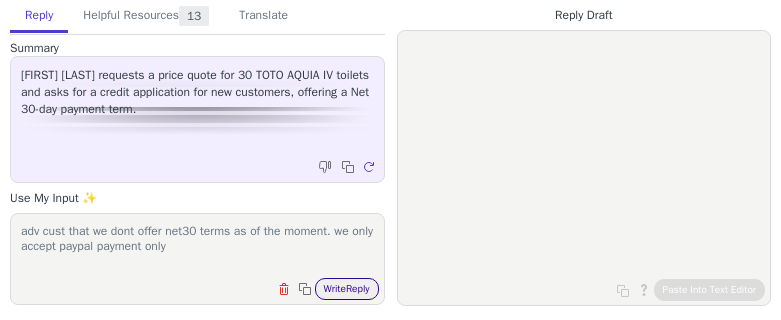 type on "adv cust that we dont offer net30 terms as of the moment. we only accept paypal payment only" 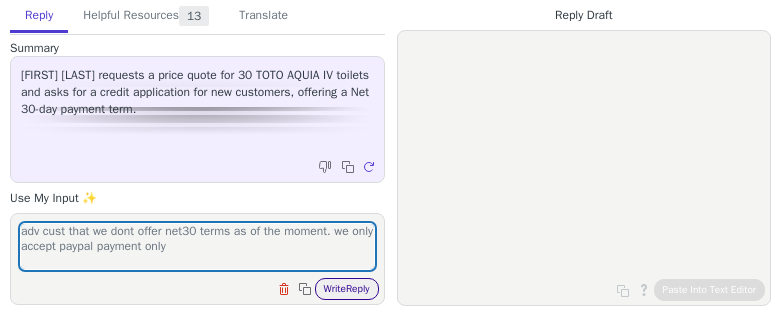 click on "Write  Reply" at bounding box center (347, 289) 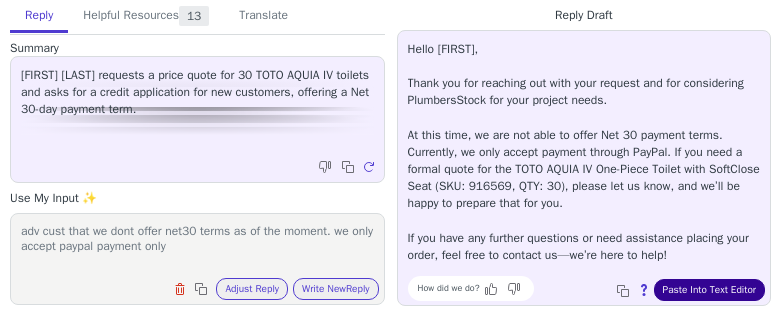 click on "Paste Into Text Editor" at bounding box center [709, 290] 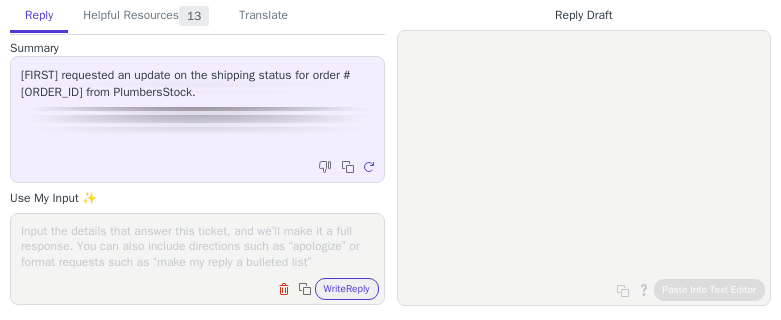 scroll, scrollTop: 0, scrollLeft: 0, axis: both 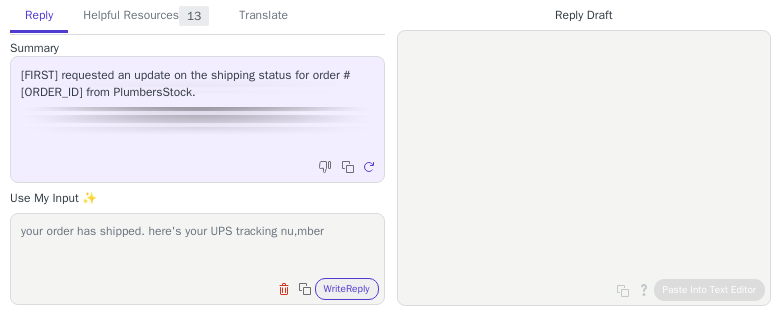 paste on "[TRACKING_NUMBER]" 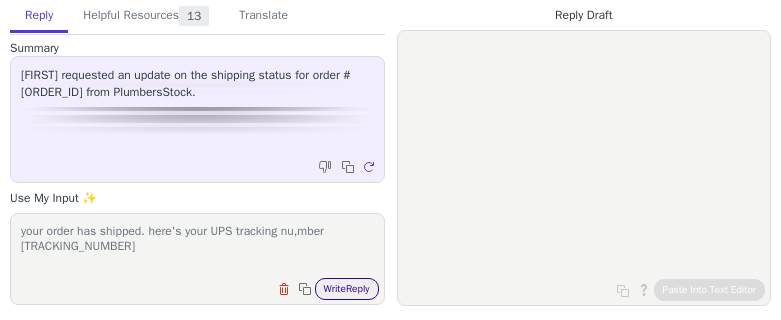 type on "your order has shipped. here's your UPS tracking nu,mber [TRACKING_NUMBER]" 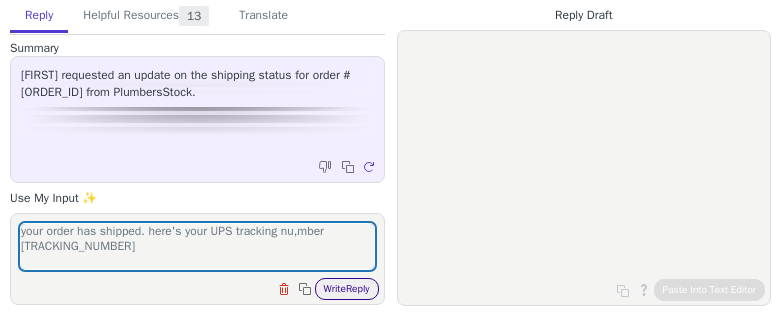 click on "Write  Reply" at bounding box center [347, 289] 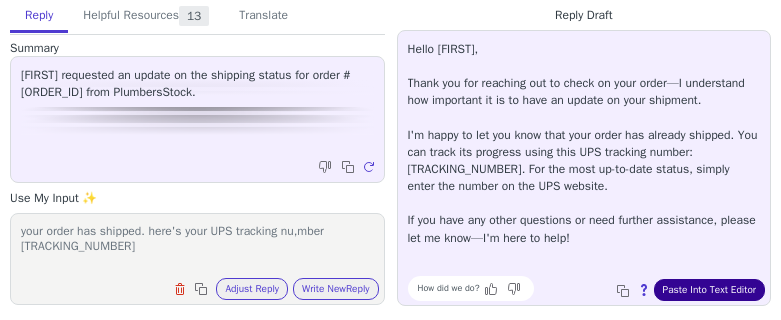 click on "Paste Into Text Editor" at bounding box center (709, 290) 